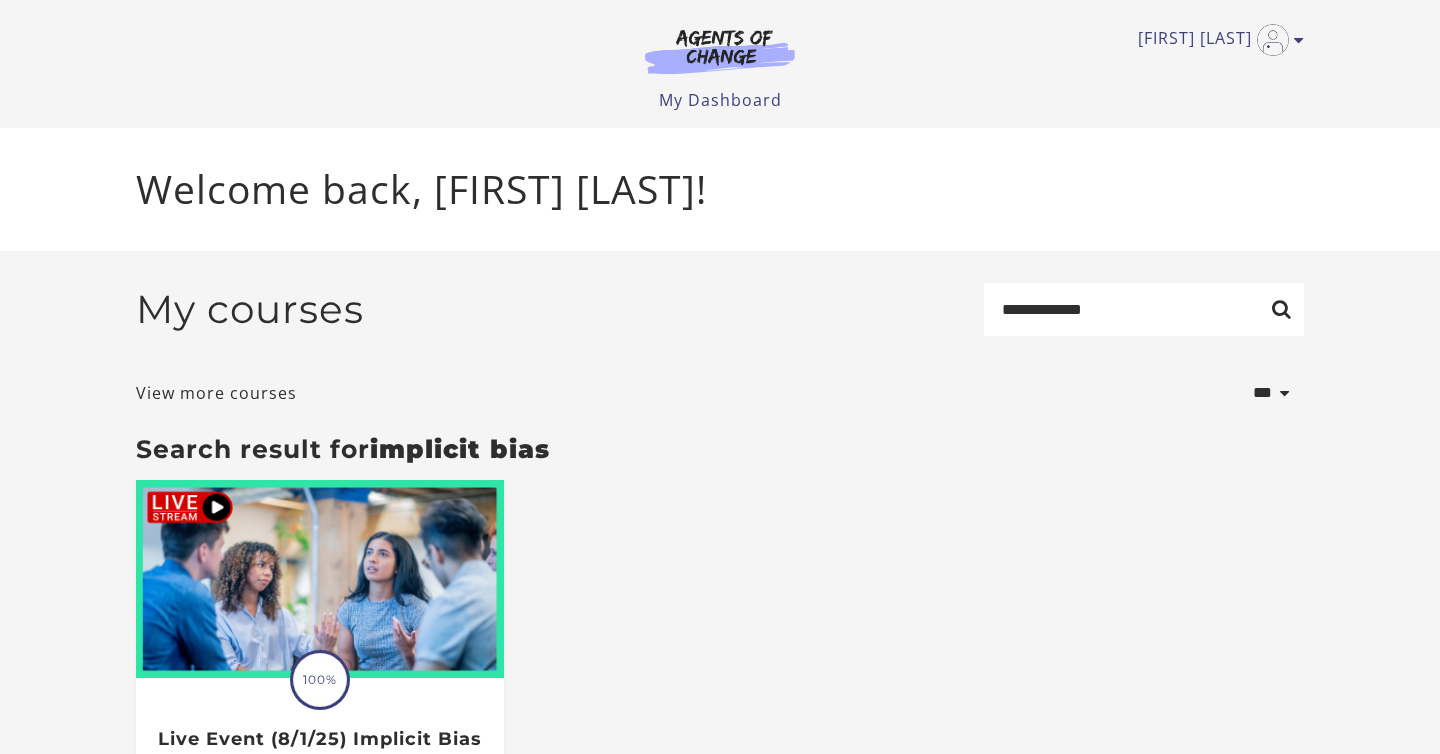 scroll, scrollTop: 0, scrollLeft: 0, axis: both 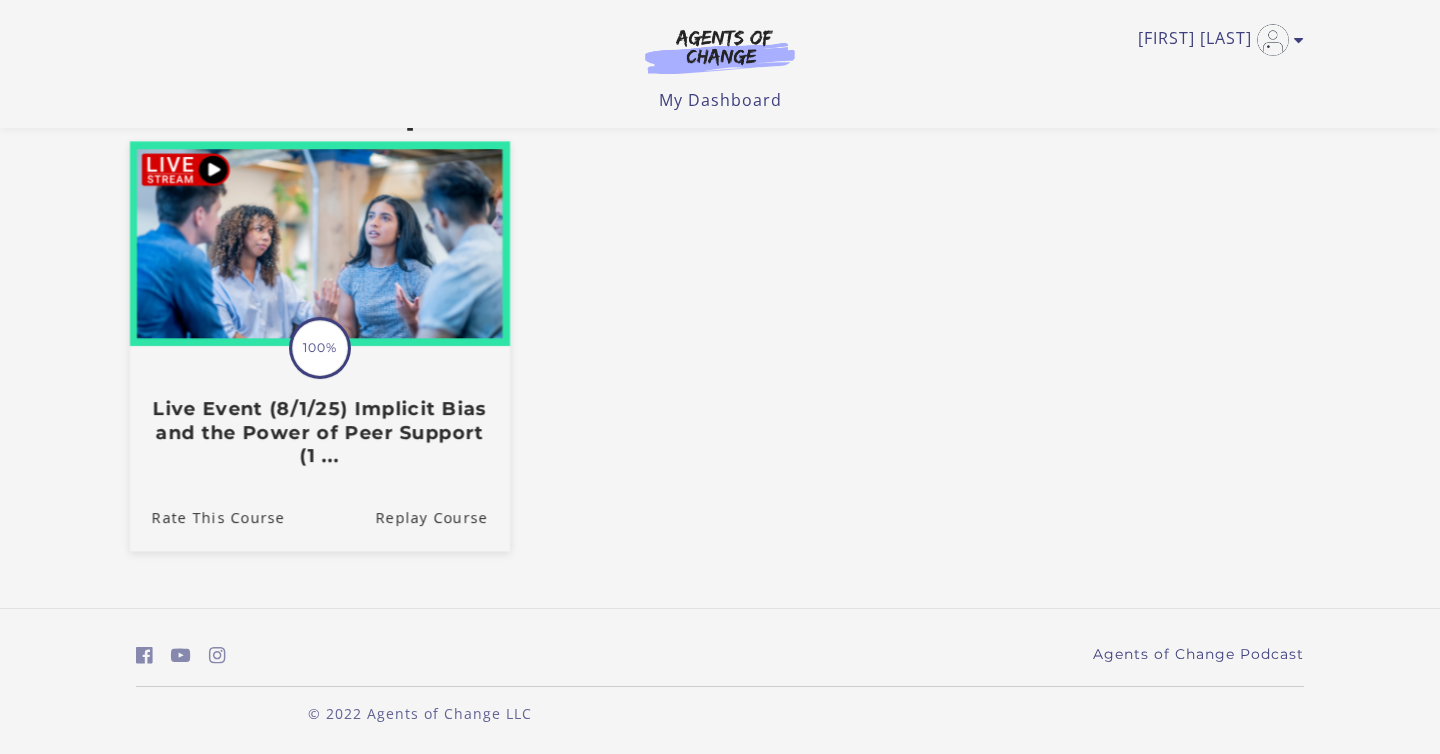 click on "Live Event (8/1/25) Implicit Bias and the Power of Peer Support (1 ..." at bounding box center [320, 432] 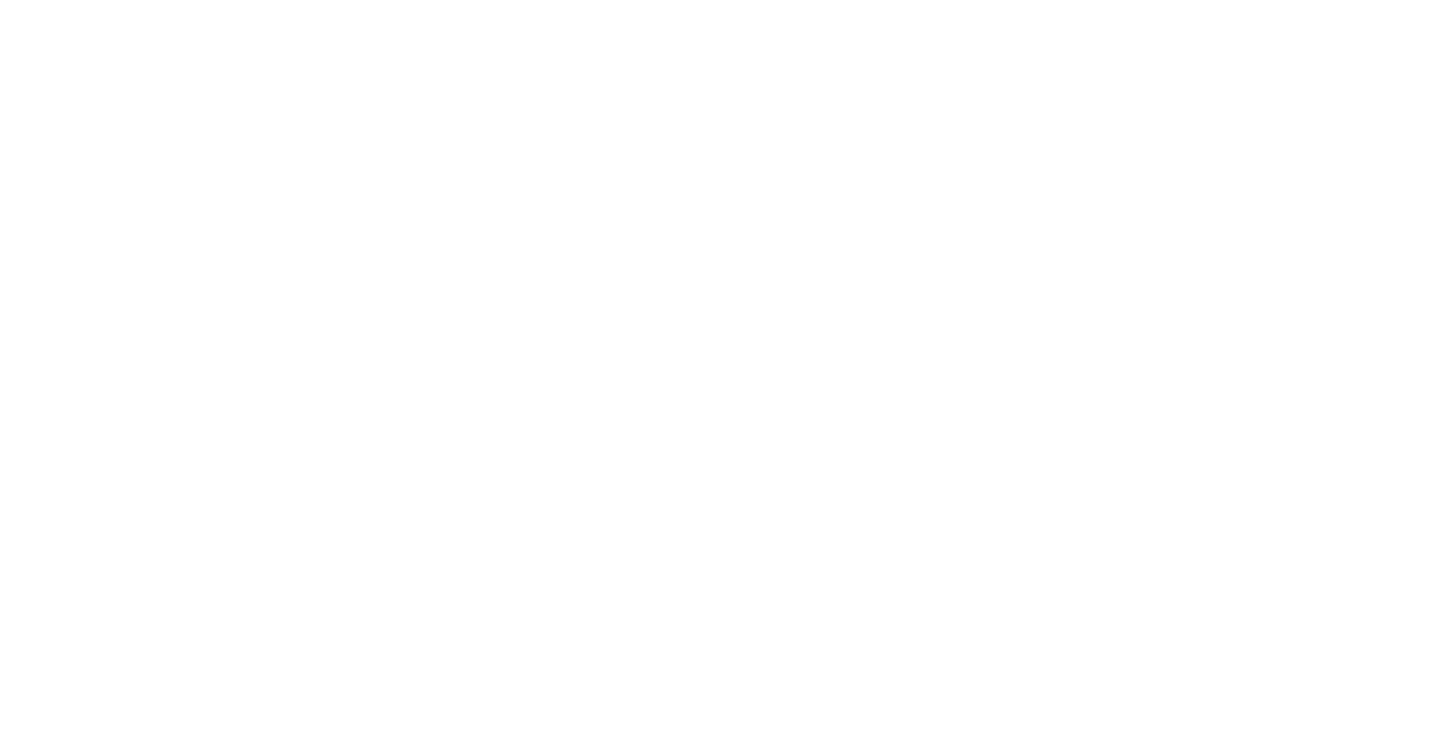 scroll, scrollTop: 0, scrollLeft: 0, axis: both 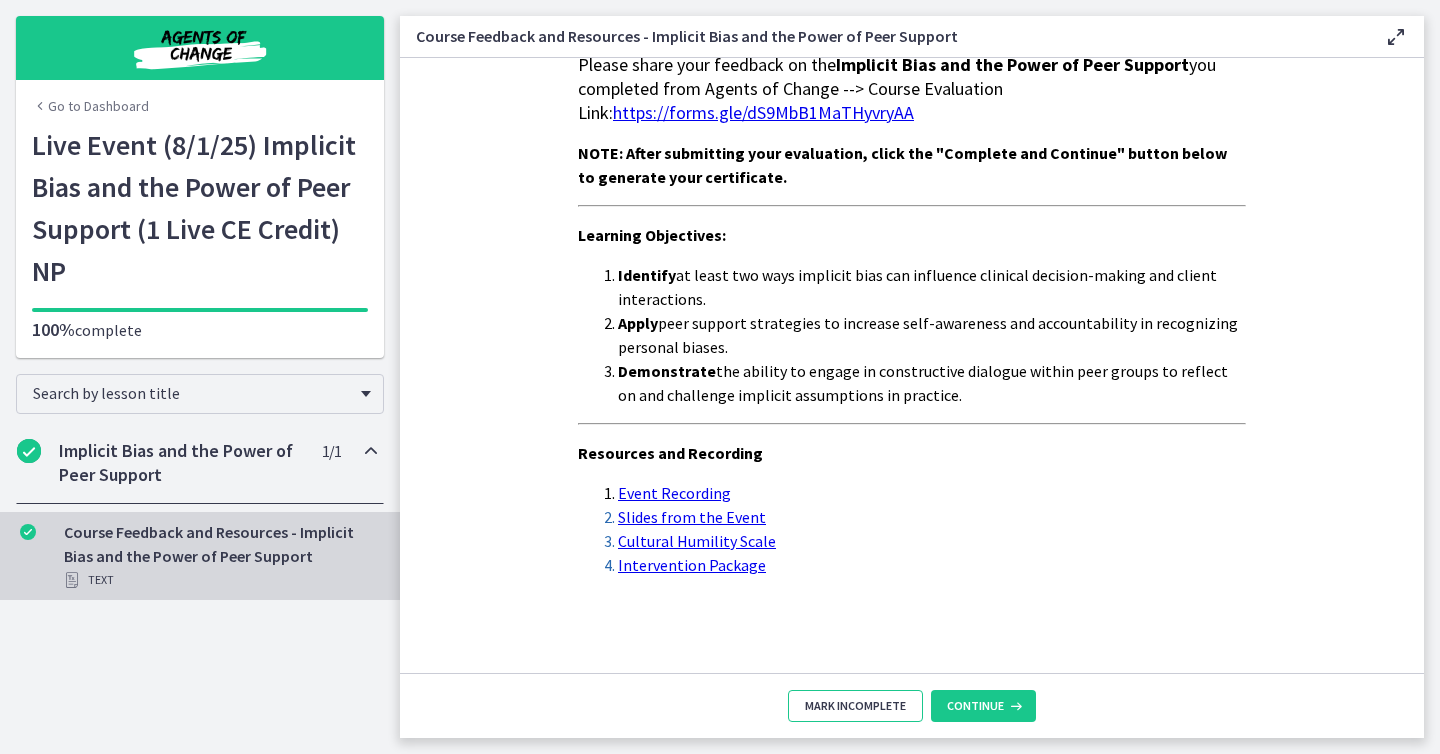 click on "Mark Incomplete" at bounding box center [855, 706] 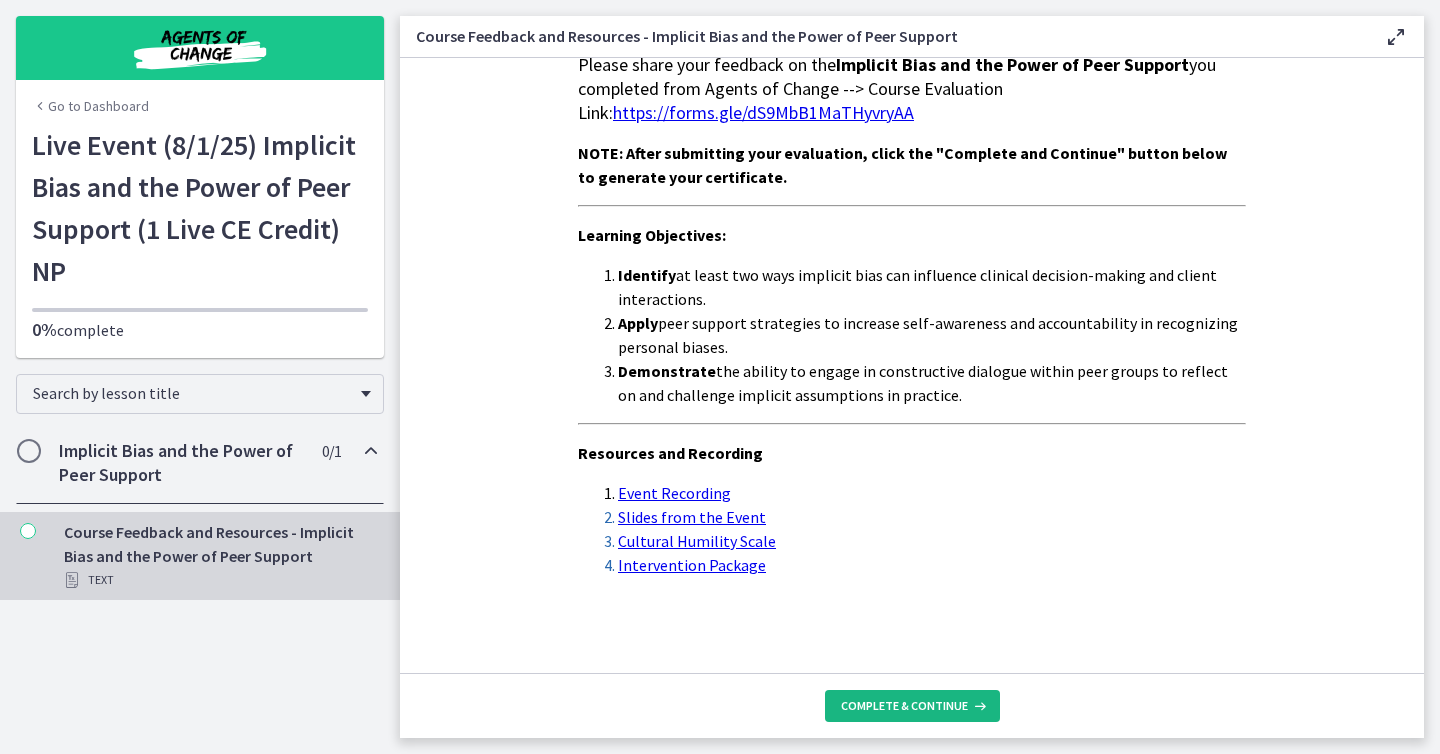 click on "Complete & continue" at bounding box center [904, 706] 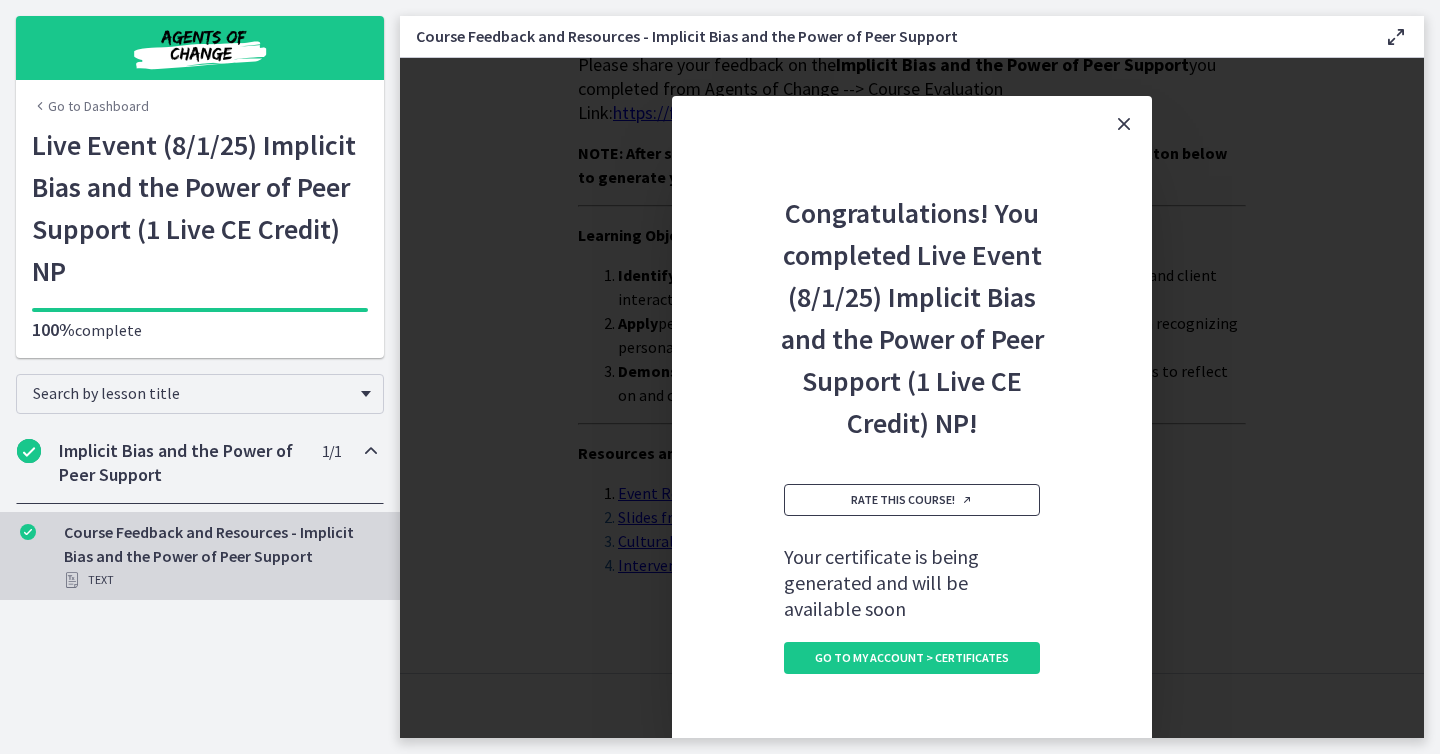 click on "Rate this course!" at bounding box center [912, 500] 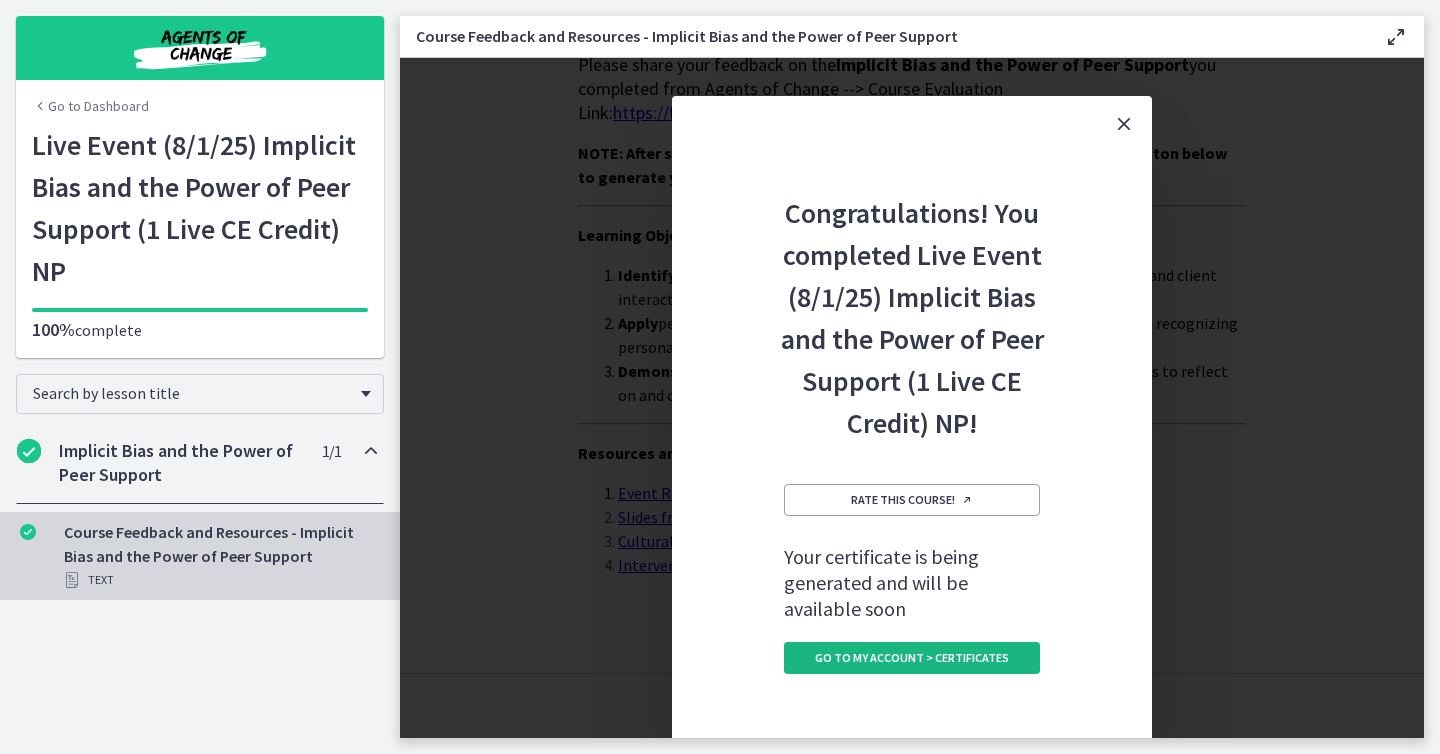 click on "Go to My Account > Certificates" at bounding box center (912, 658) 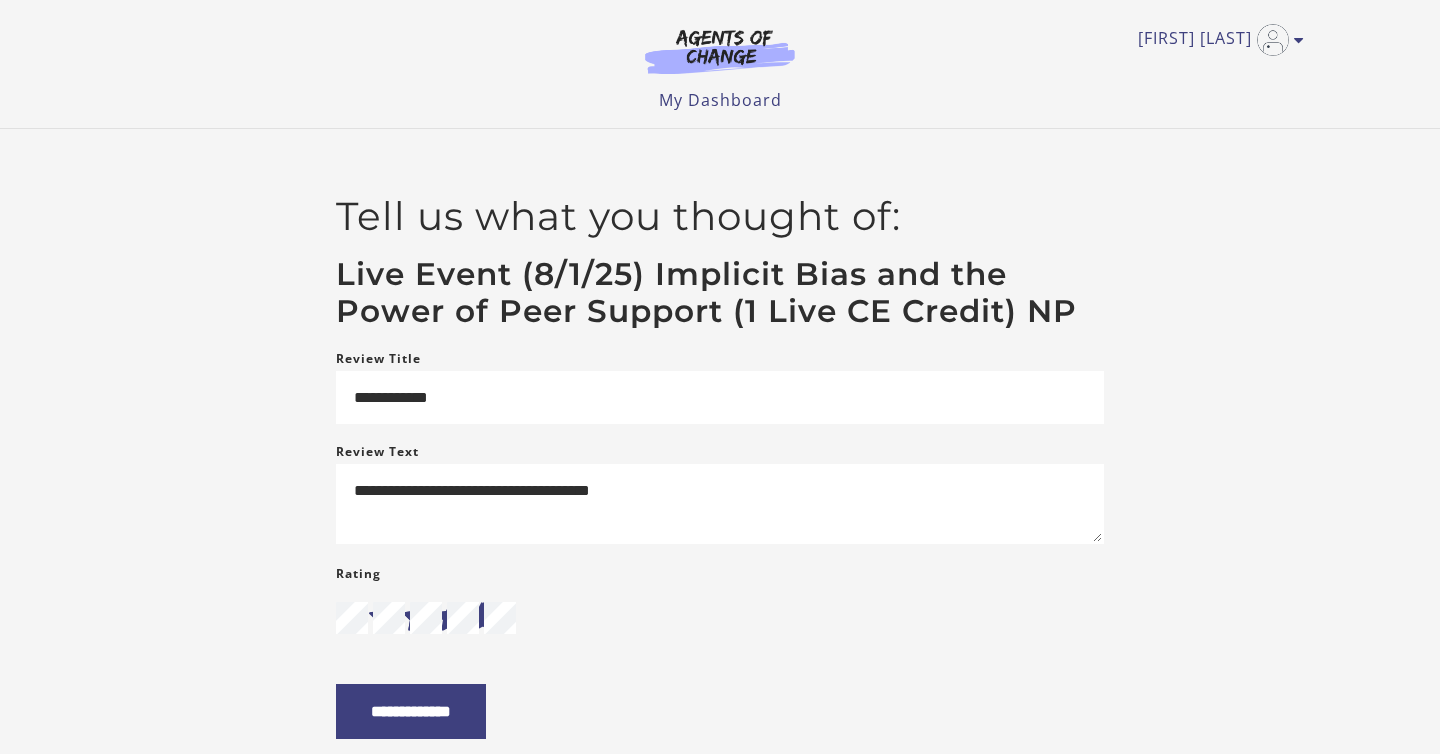 scroll, scrollTop: 0, scrollLeft: 0, axis: both 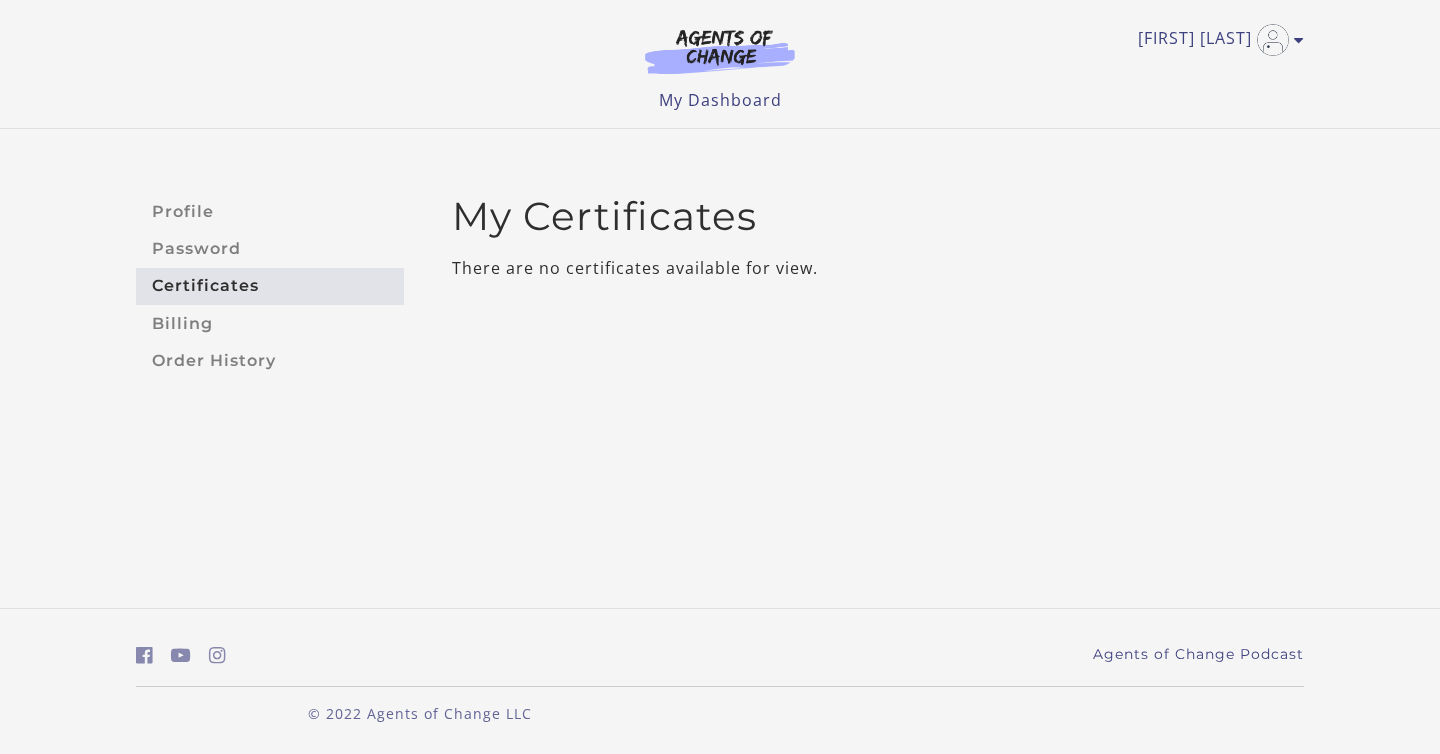 click on "My Certificates
There are no certificates available for view." at bounding box center (870, 286) 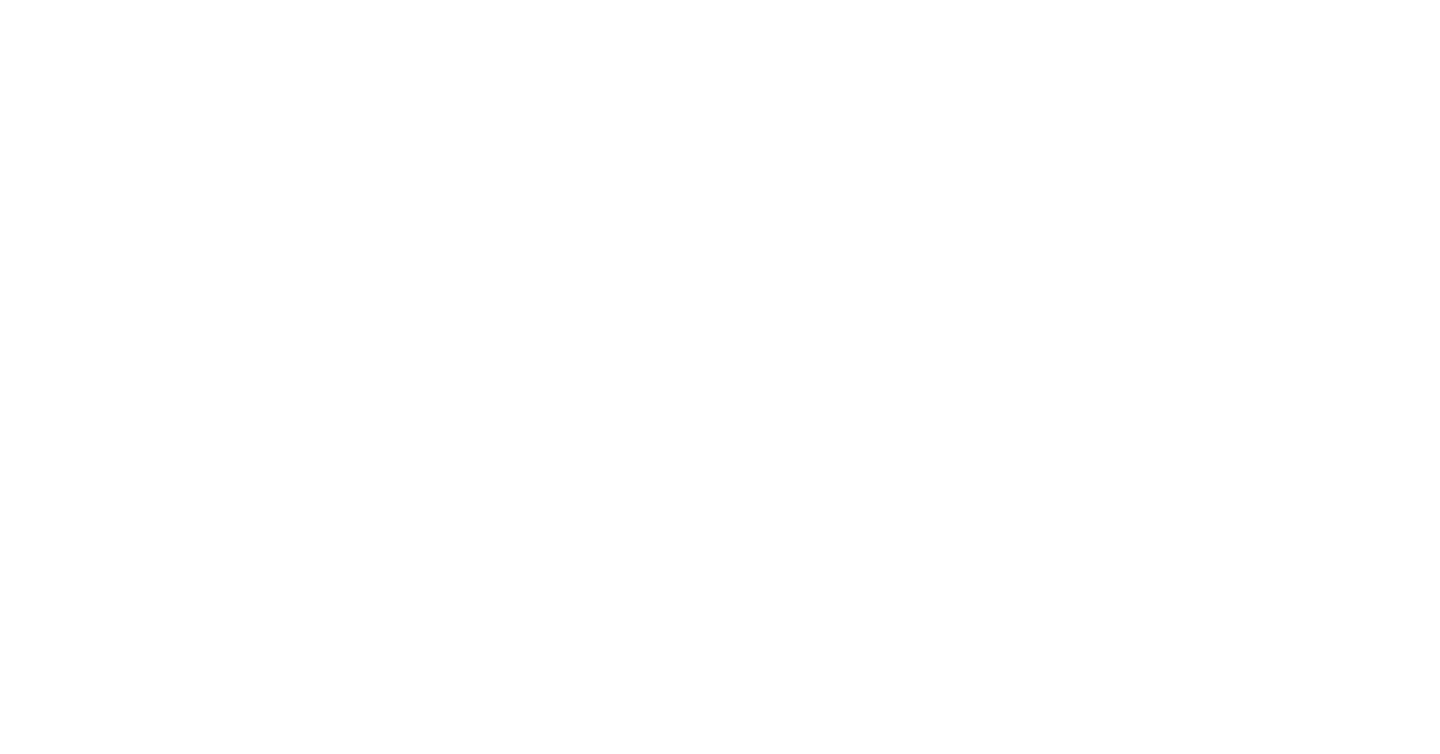 scroll, scrollTop: 0, scrollLeft: 0, axis: both 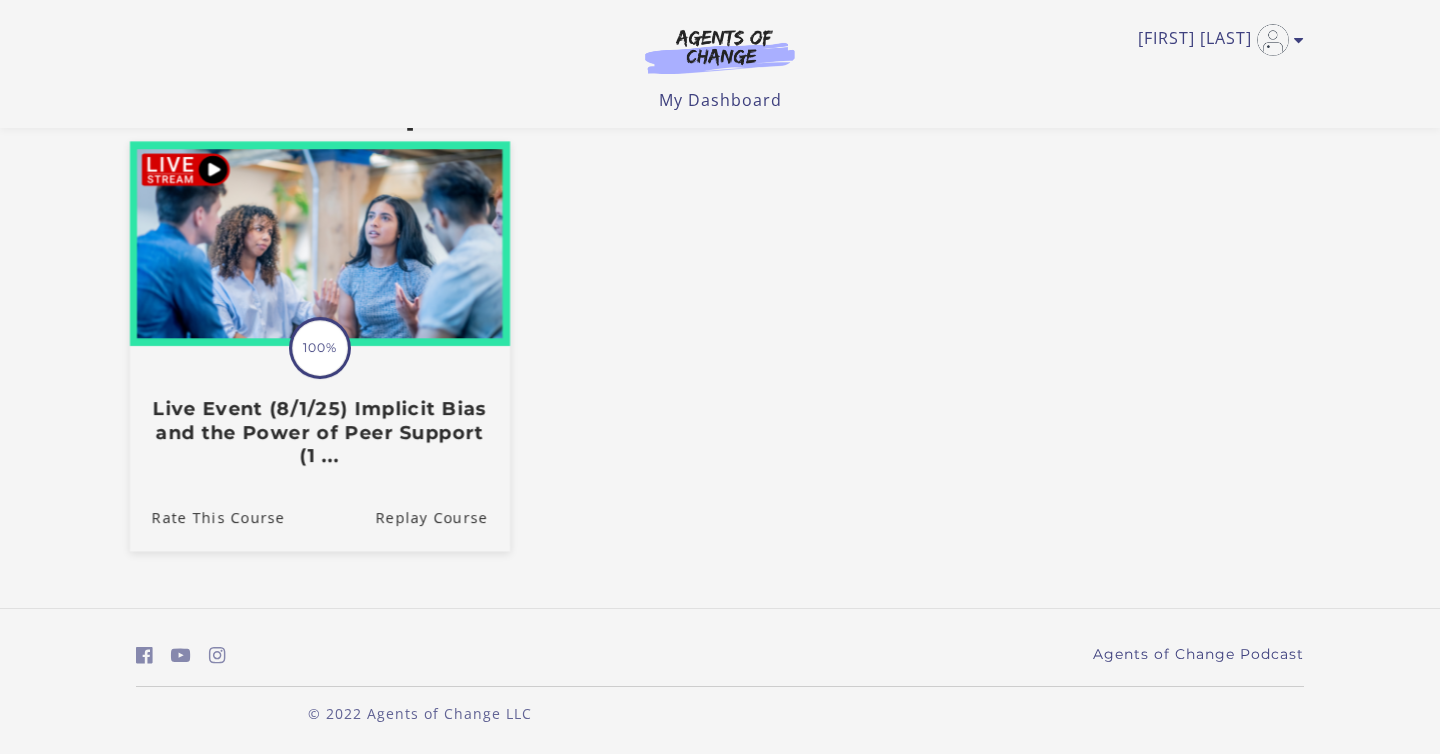 click on "Live Event (8/1/25) Implicit Bias and the Power of Peer Support (1 ..." at bounding box center (320, 432) 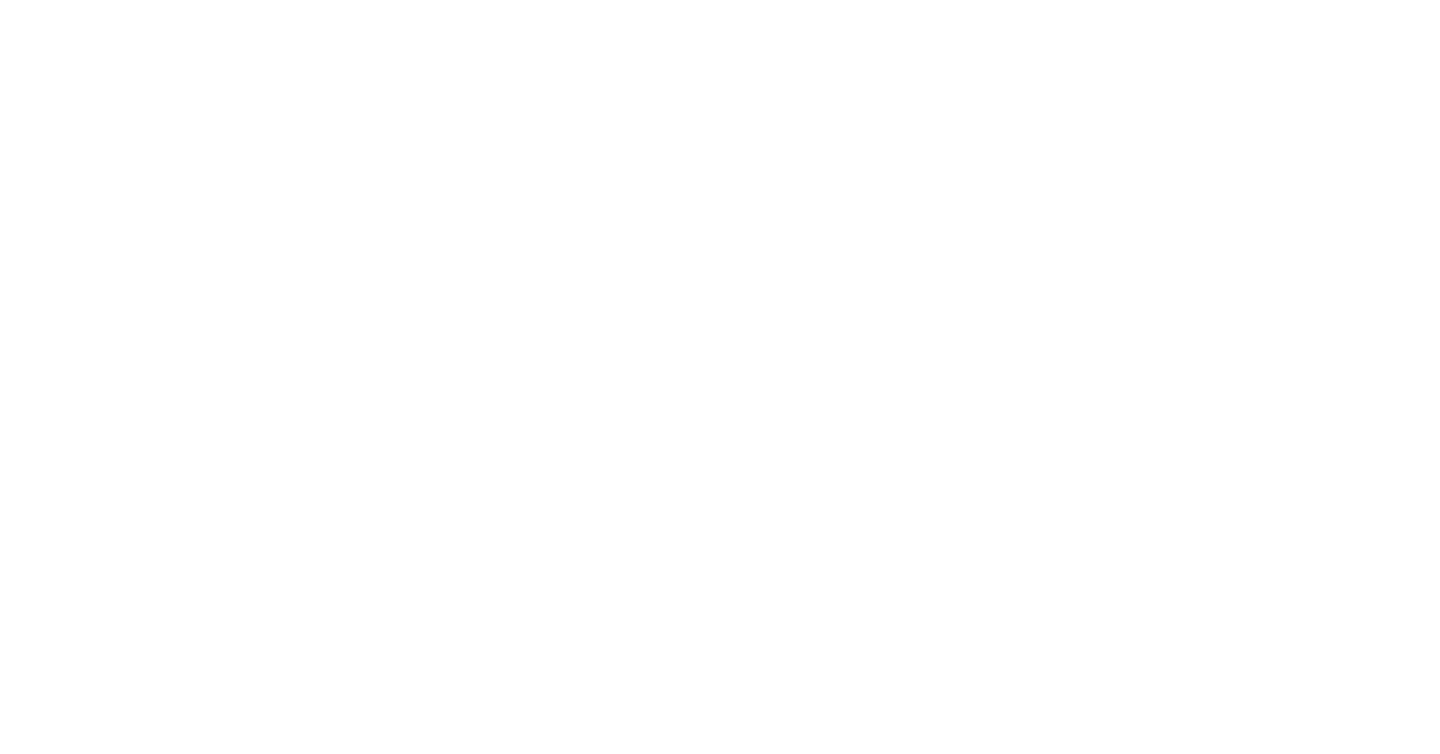 scroll, scrollTop: 0, scrollLeft: 0, axis: both 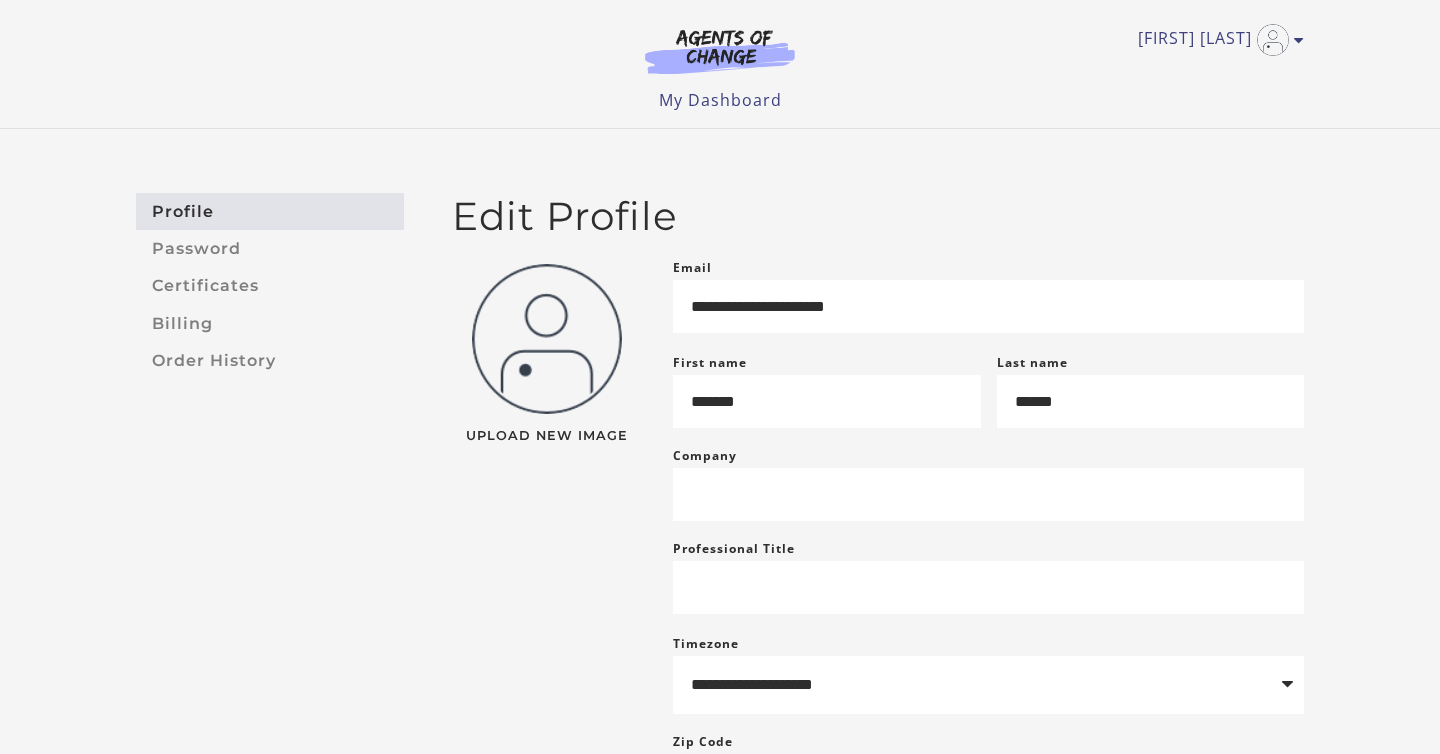 click at bounding box center [720, 51] 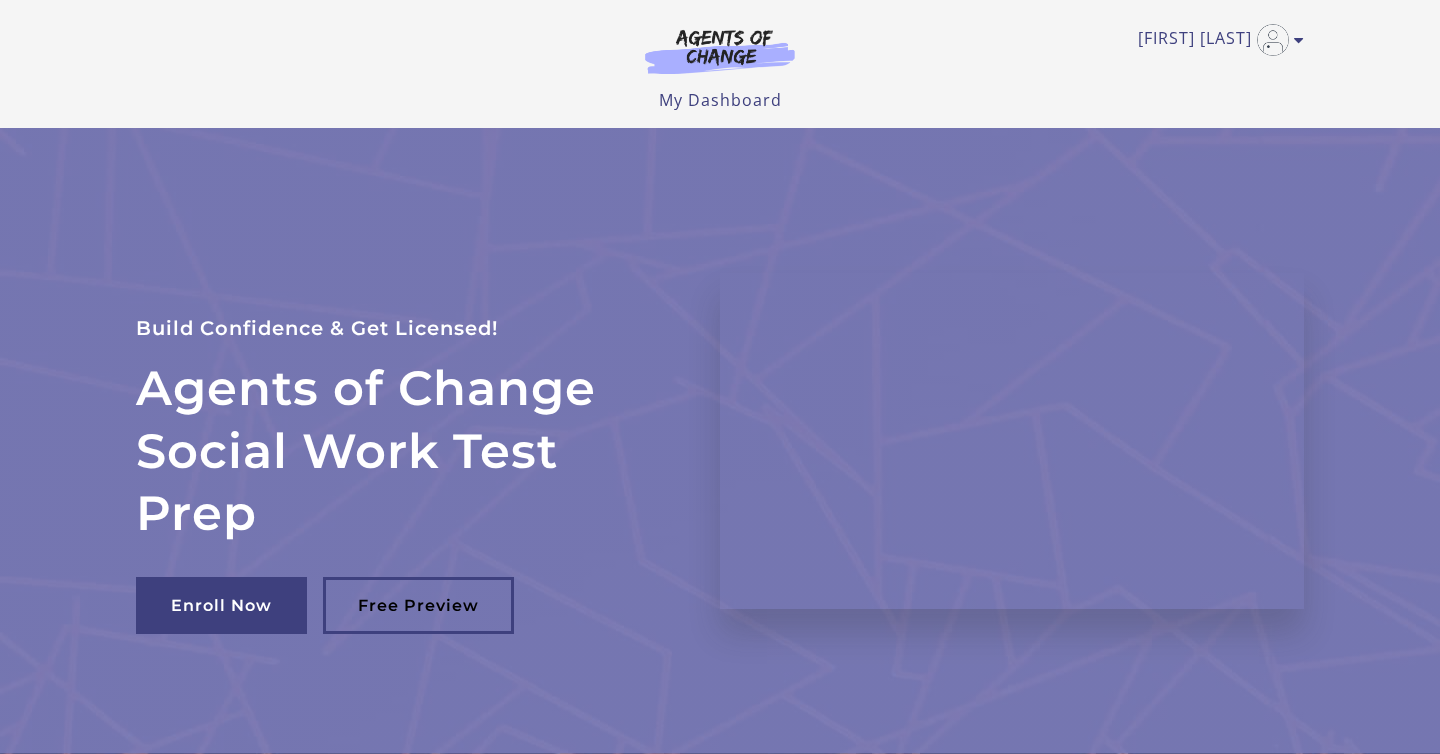 scroll, scrollTop: 0, scrollLeft: 0, axis: both 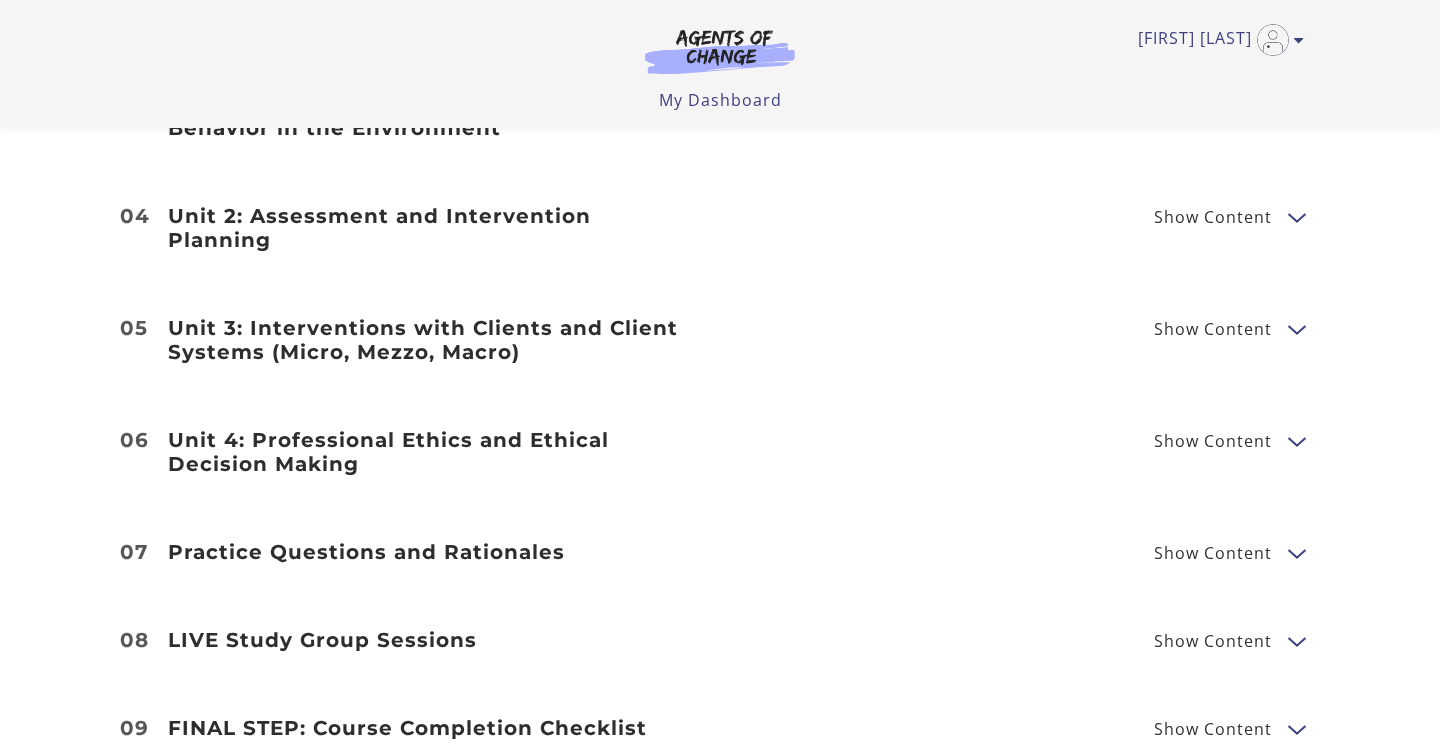 click at bounding box center [720, 51] 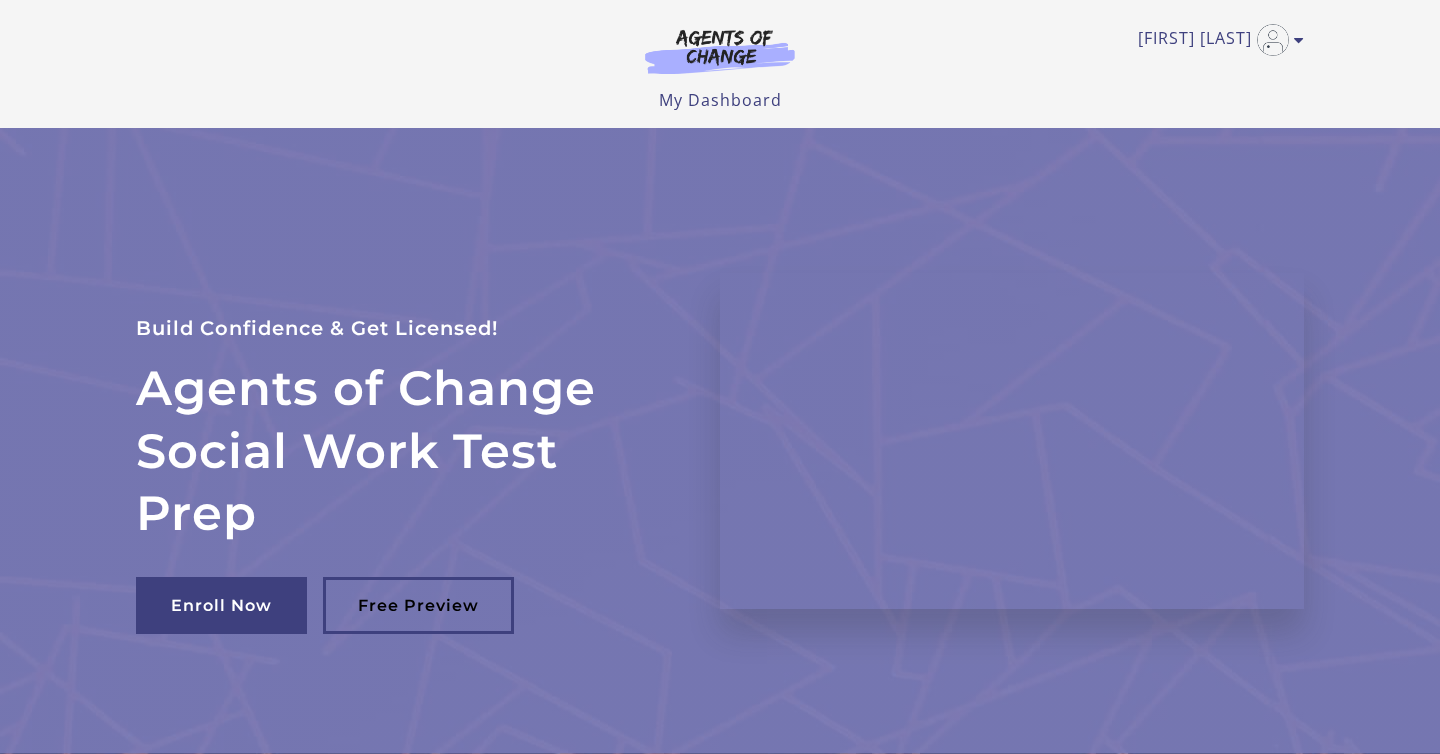 scroll, scrollTop: 0, scrollLeft: 0, axis: both 